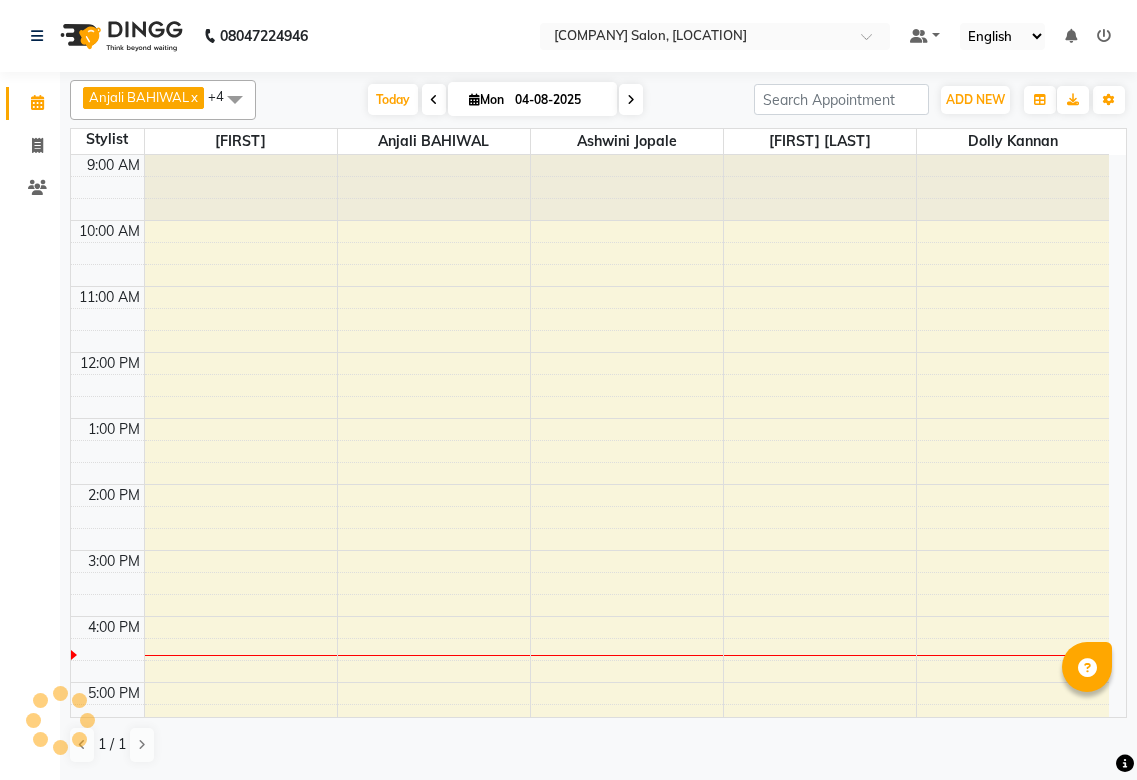 scroll, scrollTop: 0, scrollLeft: 0, axis: both 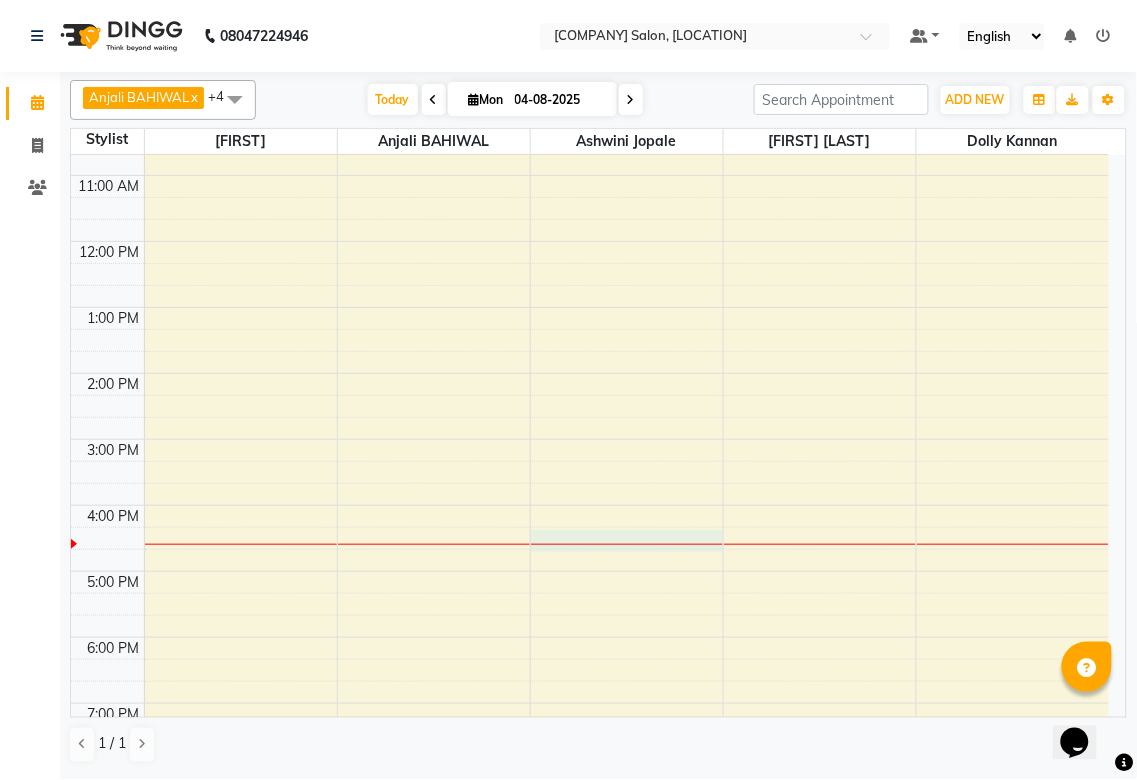 click at bounding box center (627, 544) 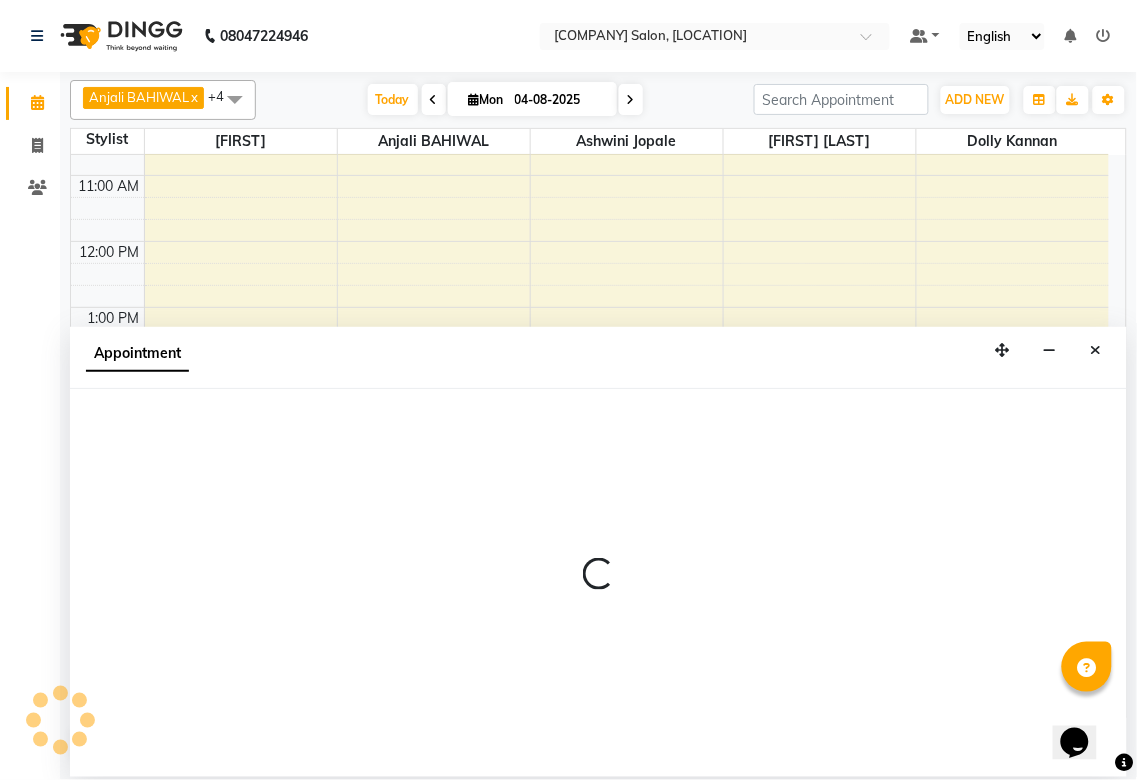select on "85394" 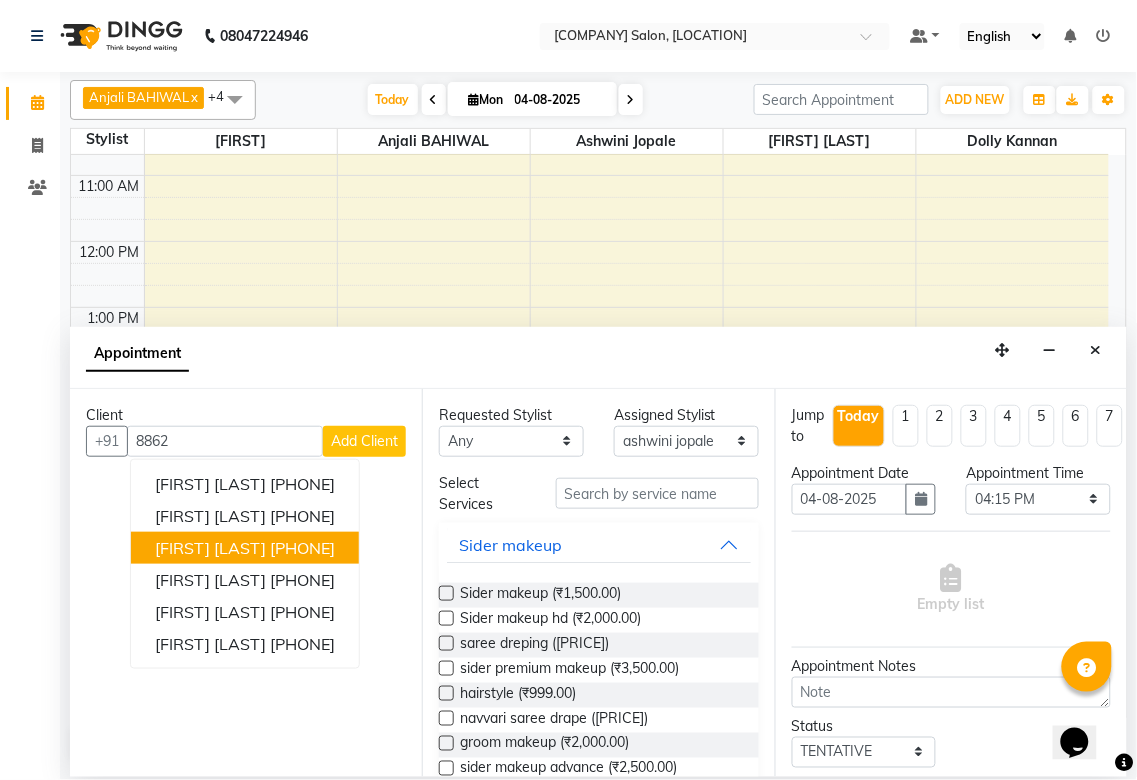 click on "[PHONE]" at bounding box center [302, 548] 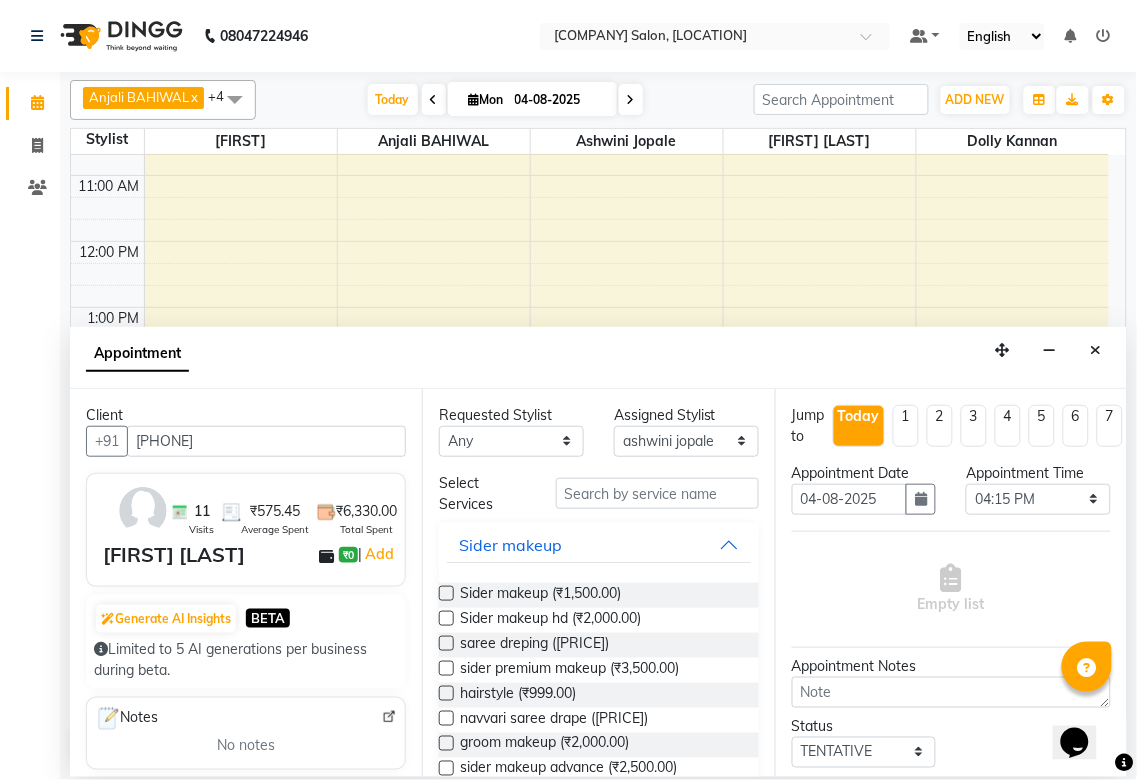 type on "[PHONE]" 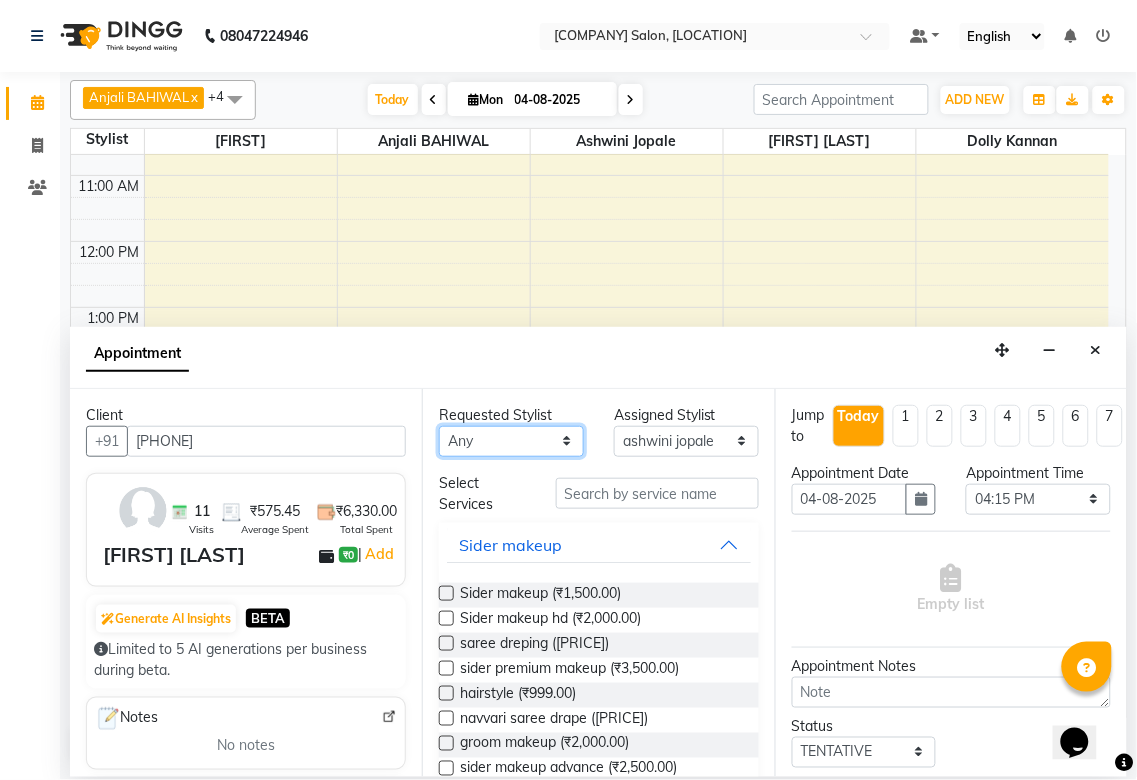 click on "Any Aditya Anjali  BAHIWAL Aparana Satarrdekar ashwini jopale dolly kannan  Harshika Hire operator vijay ahire" at bounding box center (511, 441) 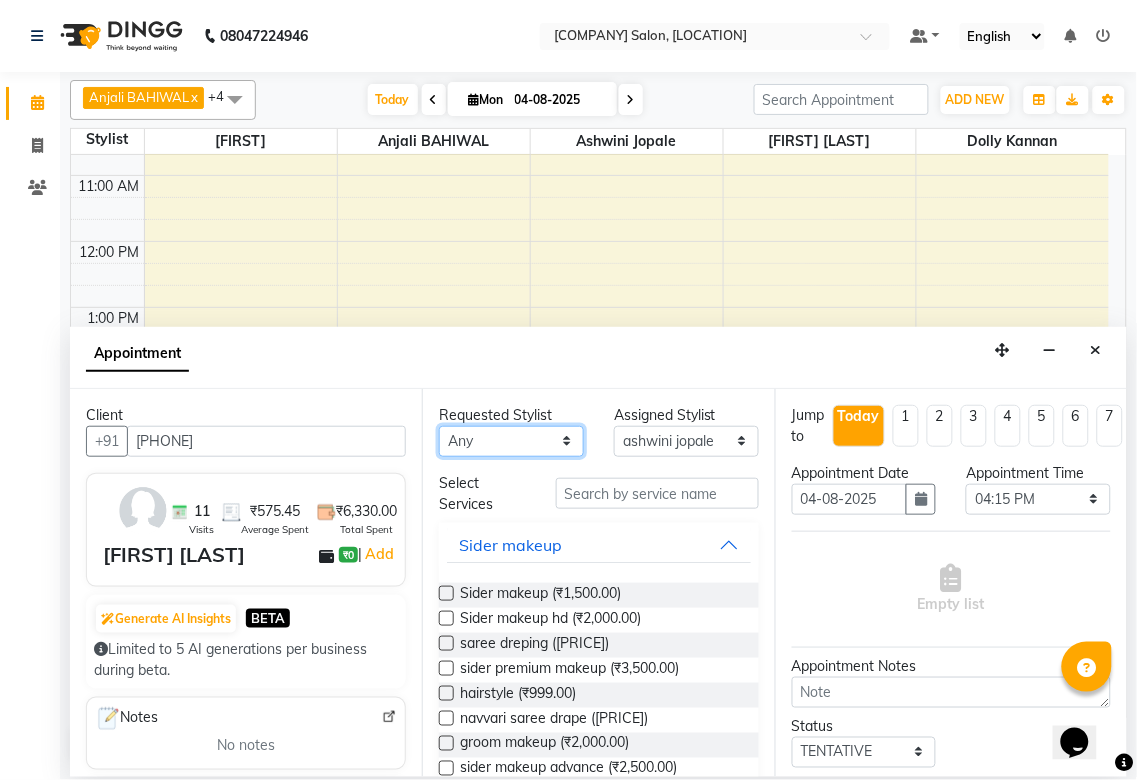 select on "85394" 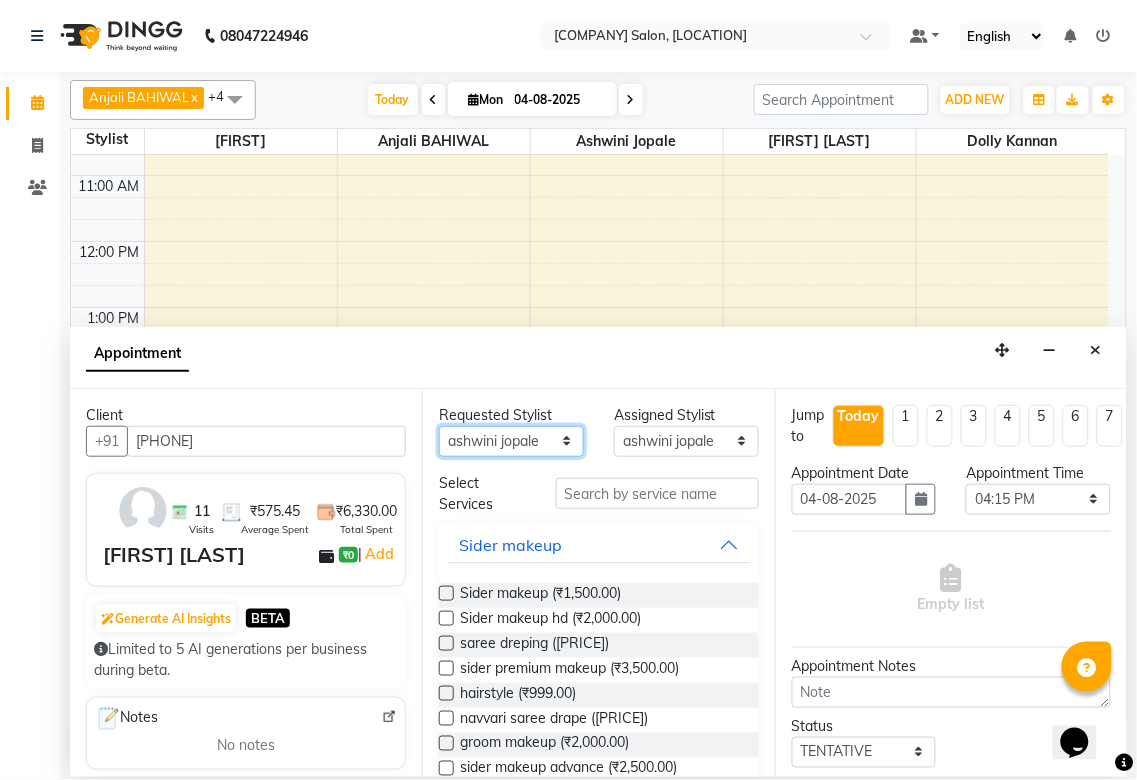 click on "Any Aditya Anjali  BAHIWAL Aparana Satarrdekar ashwini jopale dolly kannan  Harshika Hire operator vijay ahire" at bounding box center [511, 441] 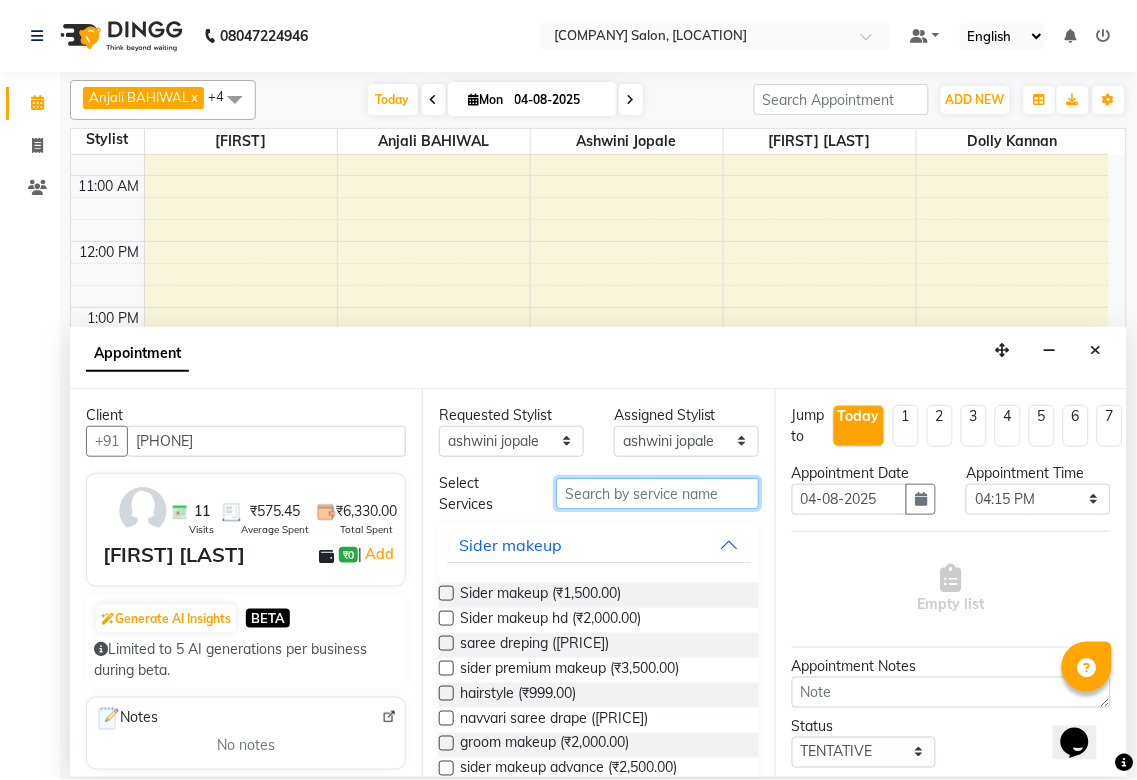 click at bounding box center (657, 493) 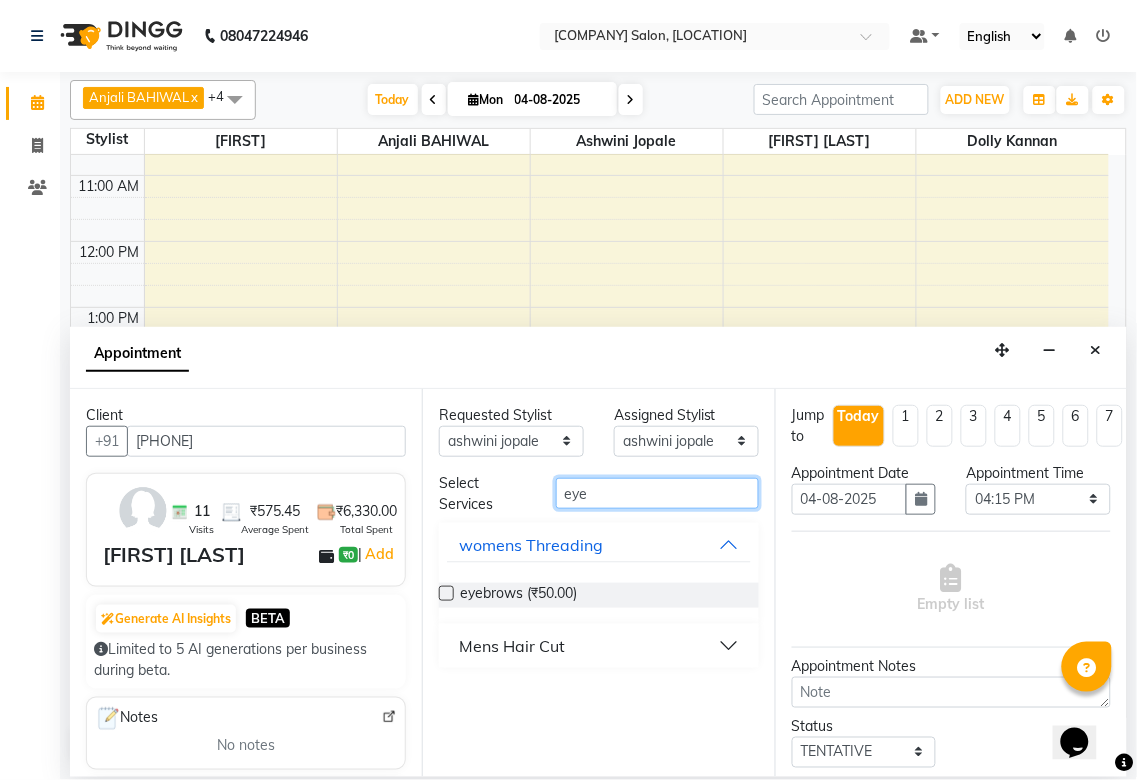 type on "eye" 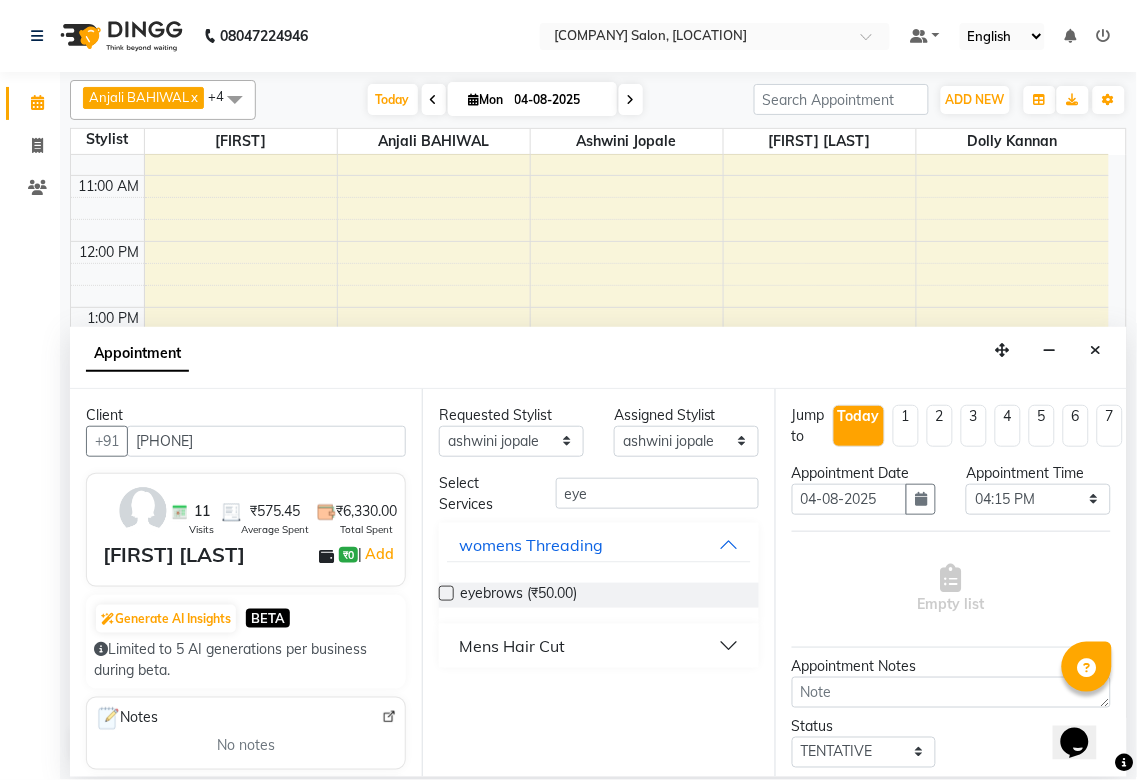 click at bounding box center [446, 593] 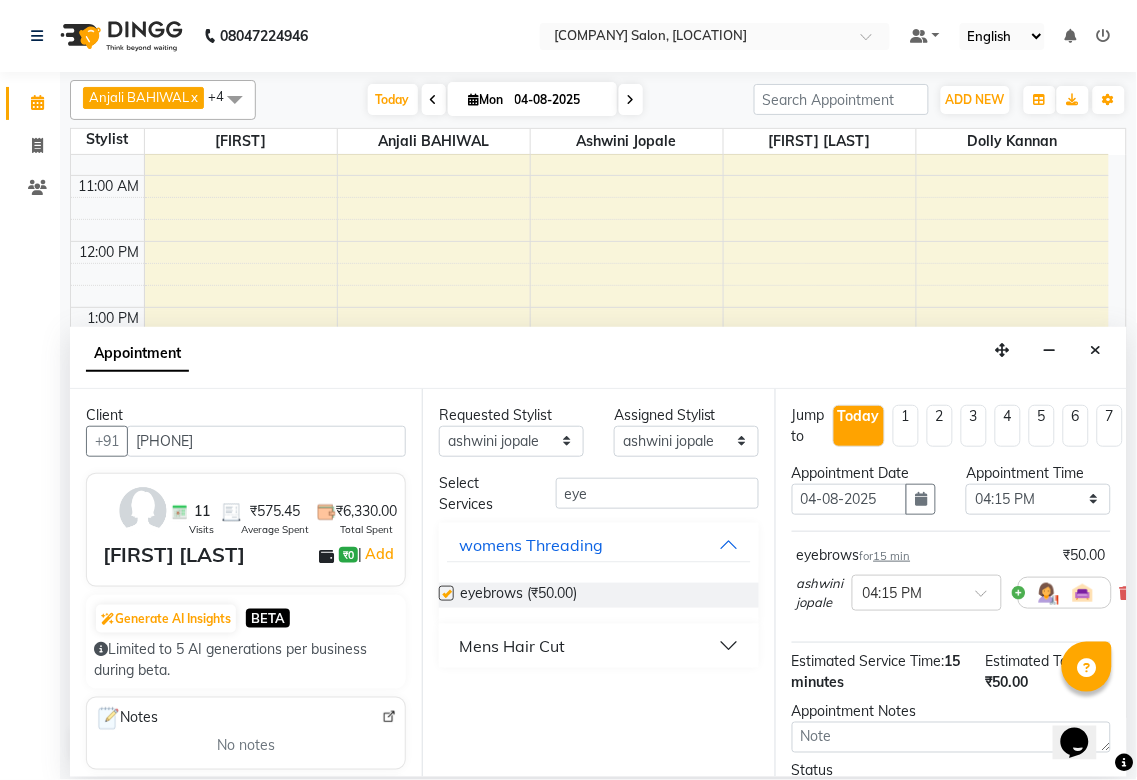 checkbox on "false" 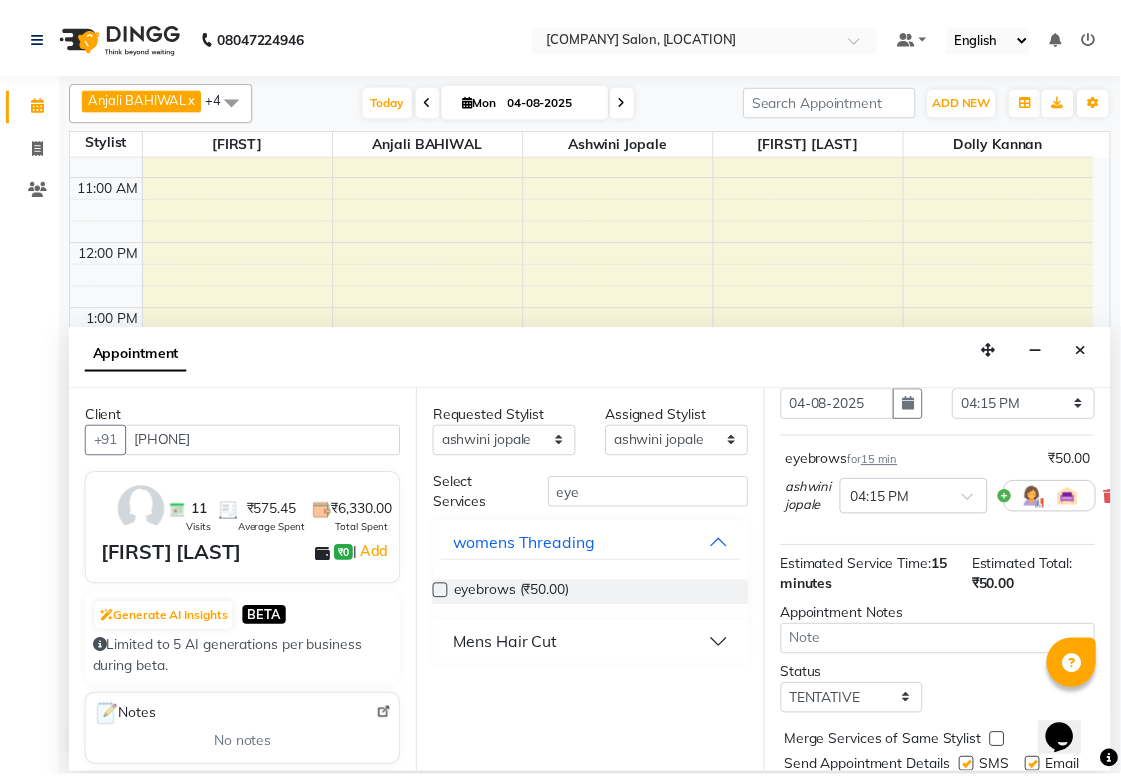 scroll, scrollTop: 196, scrollLeft: 0, axis: vertical 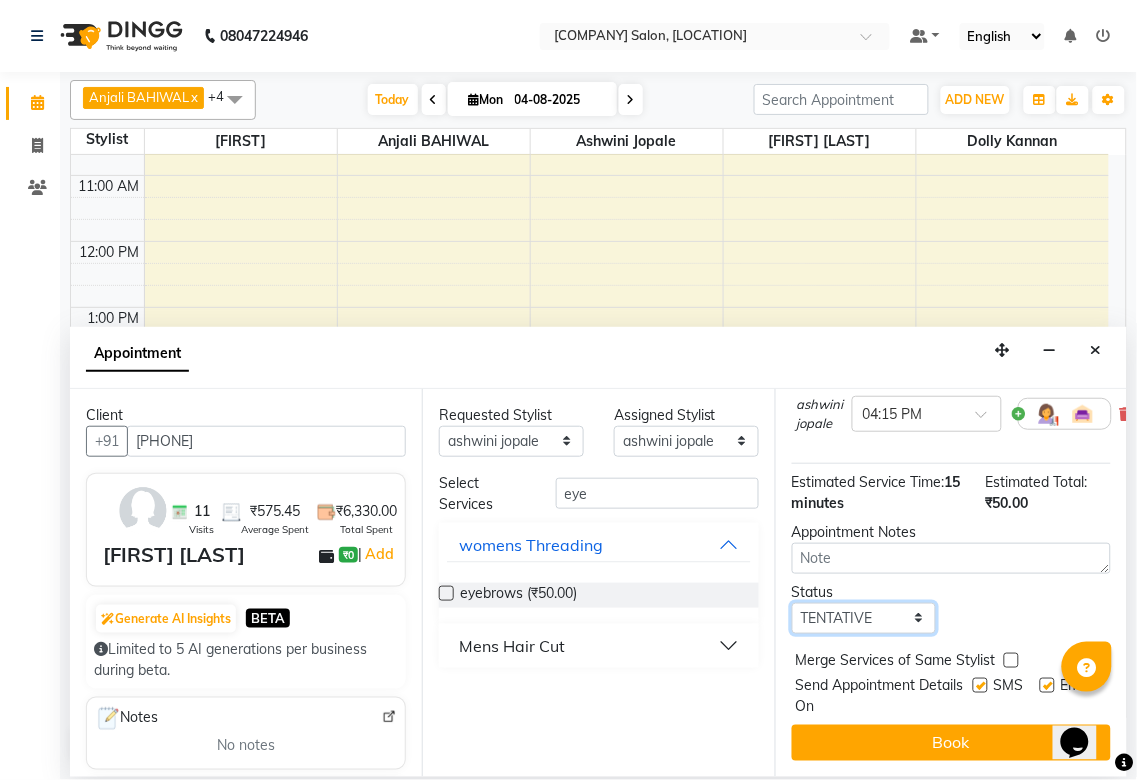 click on "Select TENTATIVE CONFIRM CHECK-IN UPCOMING" at bounding box center (864, 618) 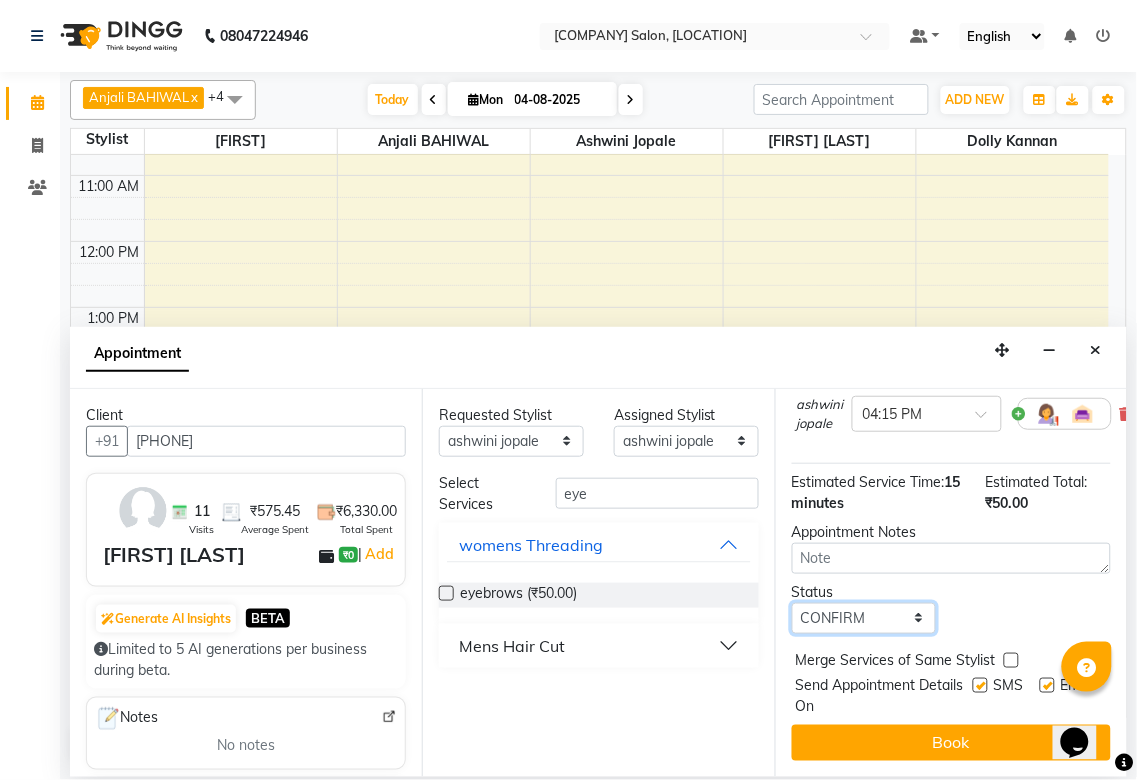 click on "Select TENTATIVE CONFIRM CHECK-IN UPCOMING" at bounding box center [864, 618] 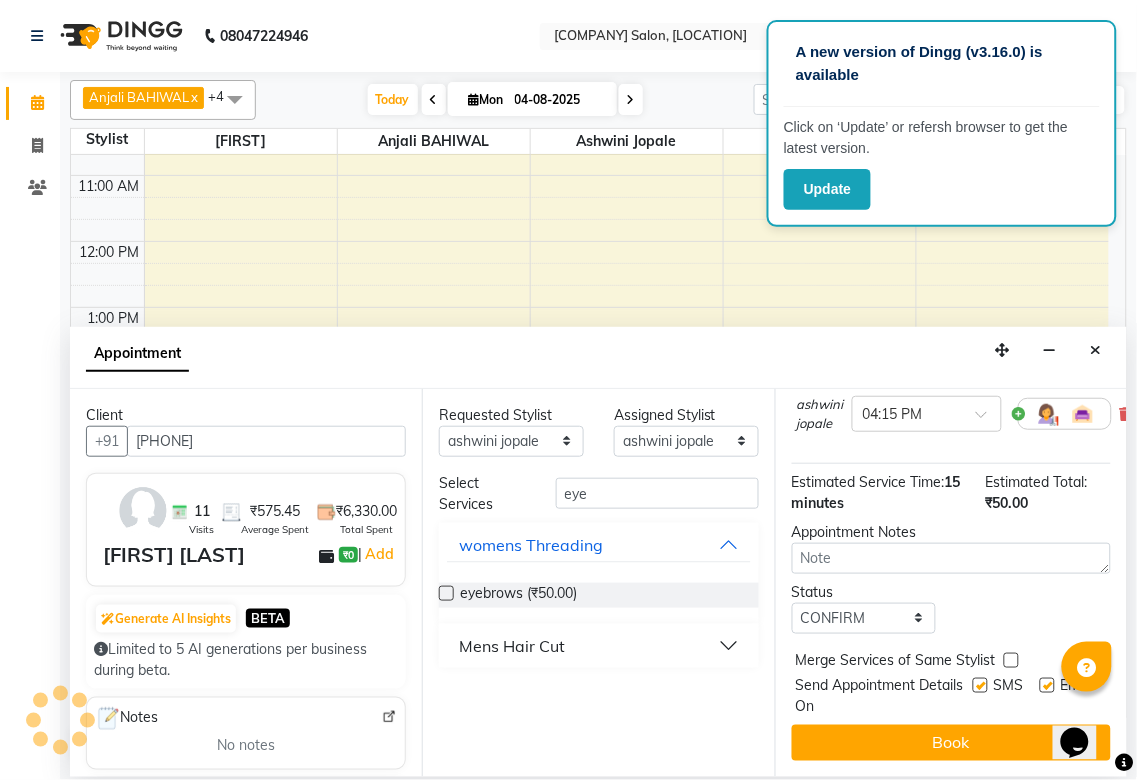 click at bounding box center (980, 685) 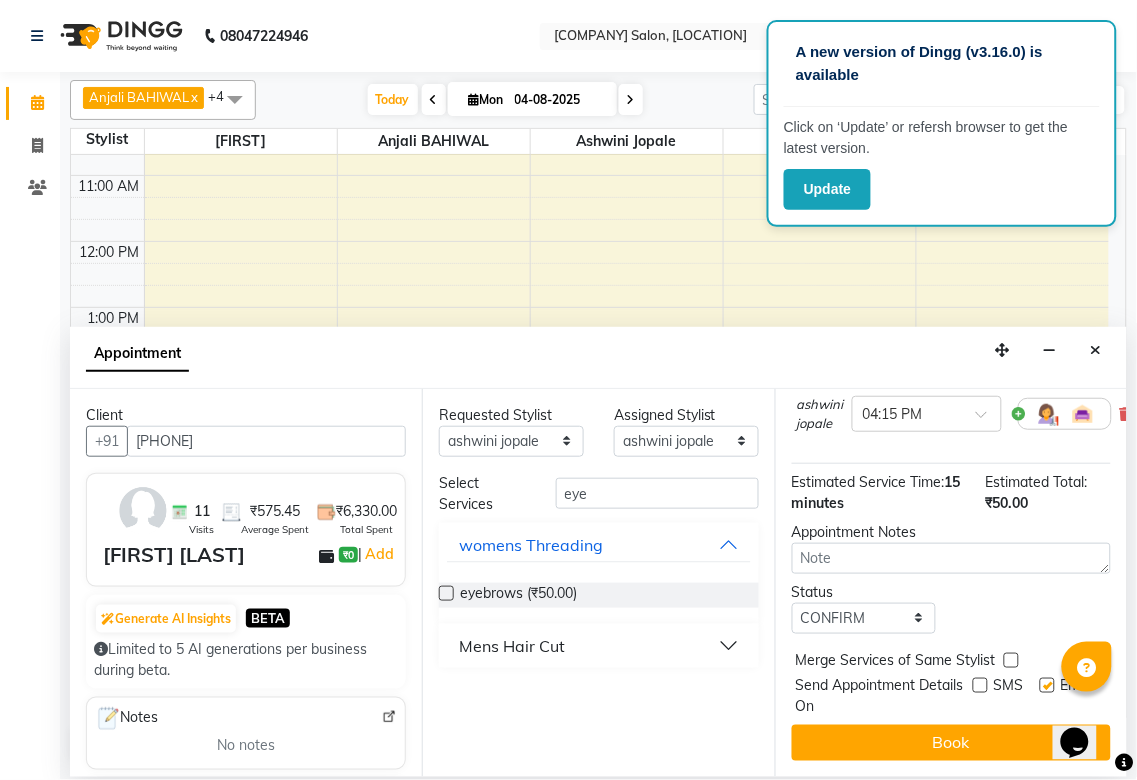 click at bounding box center (1047, 685) 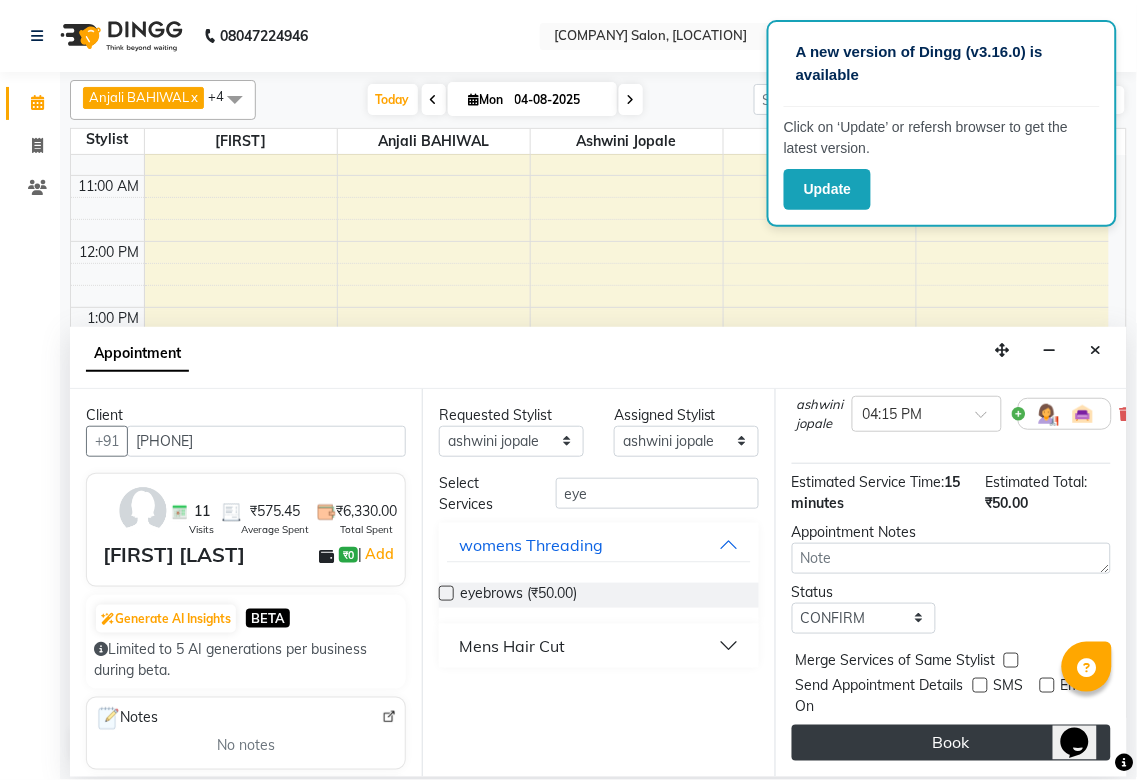 click on "Book" at bounding box center [951, 743] 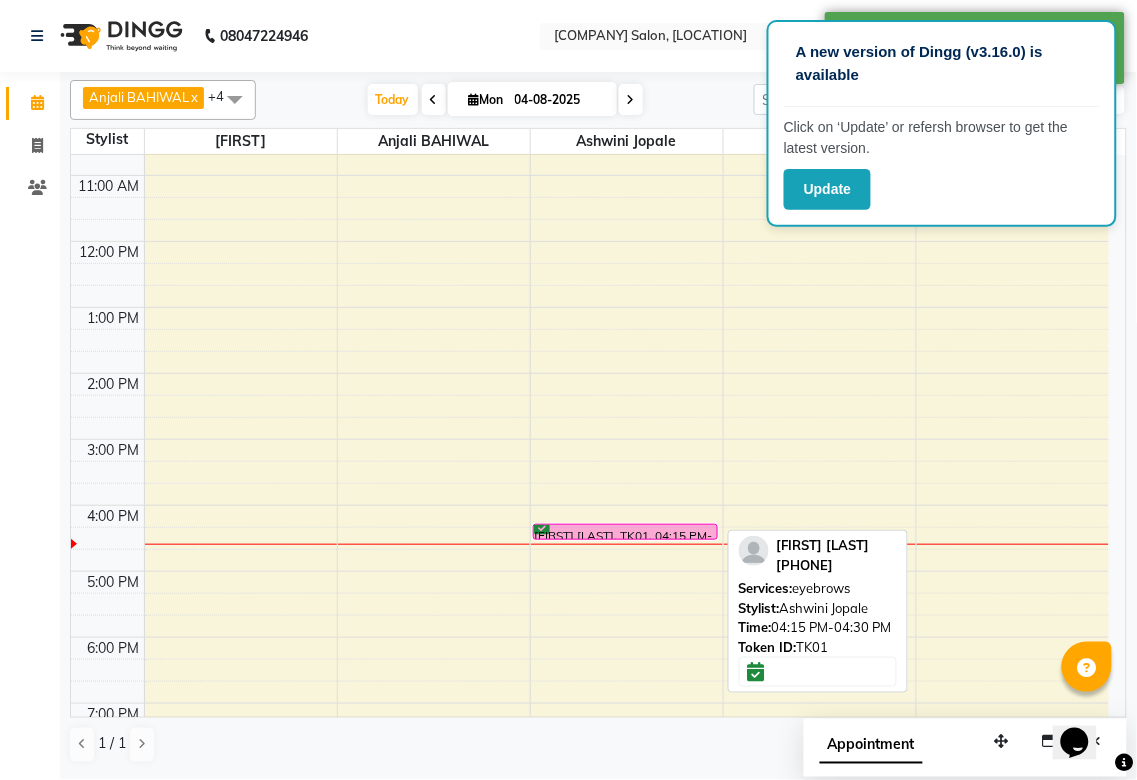 click at bounding box center (625, 539) 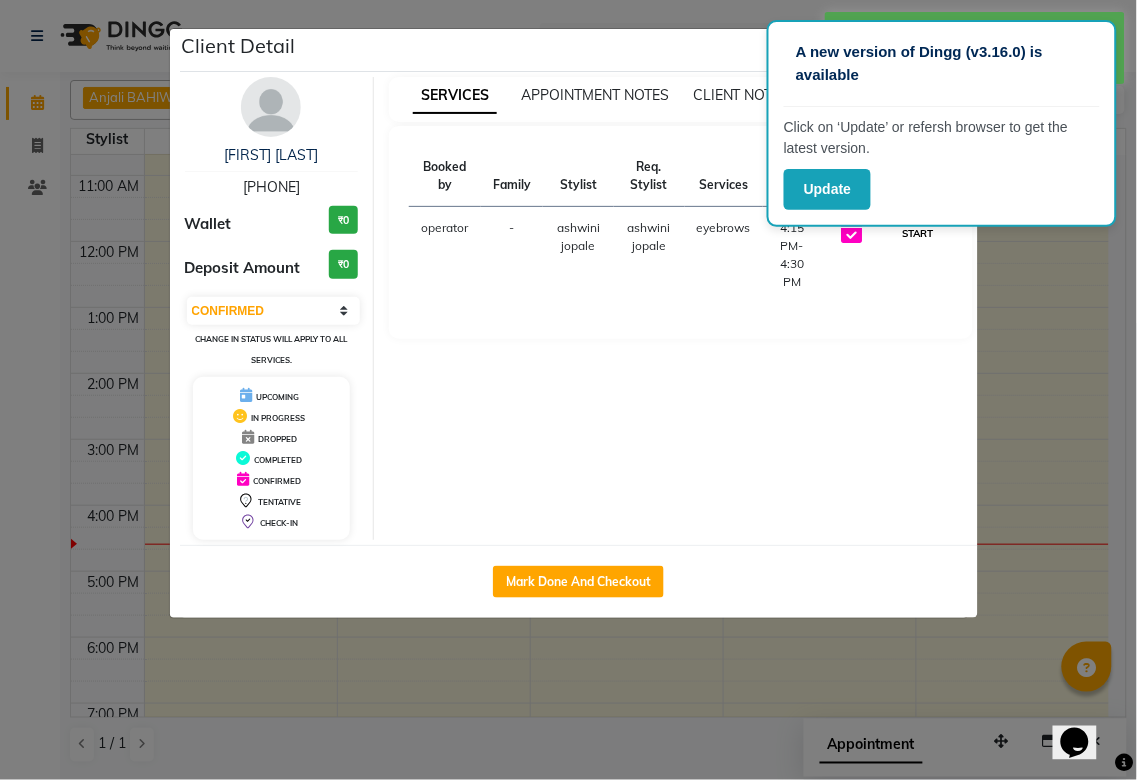 click on "START" at bounding box center [917, 233] 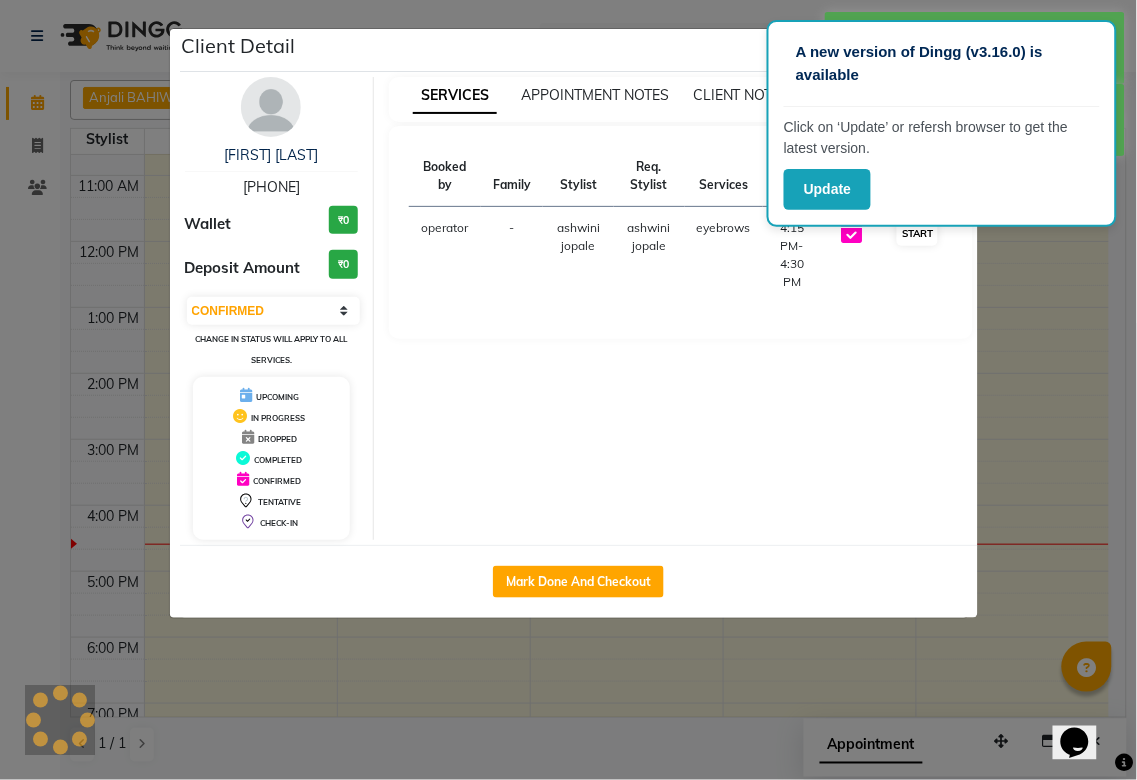 select on "1" 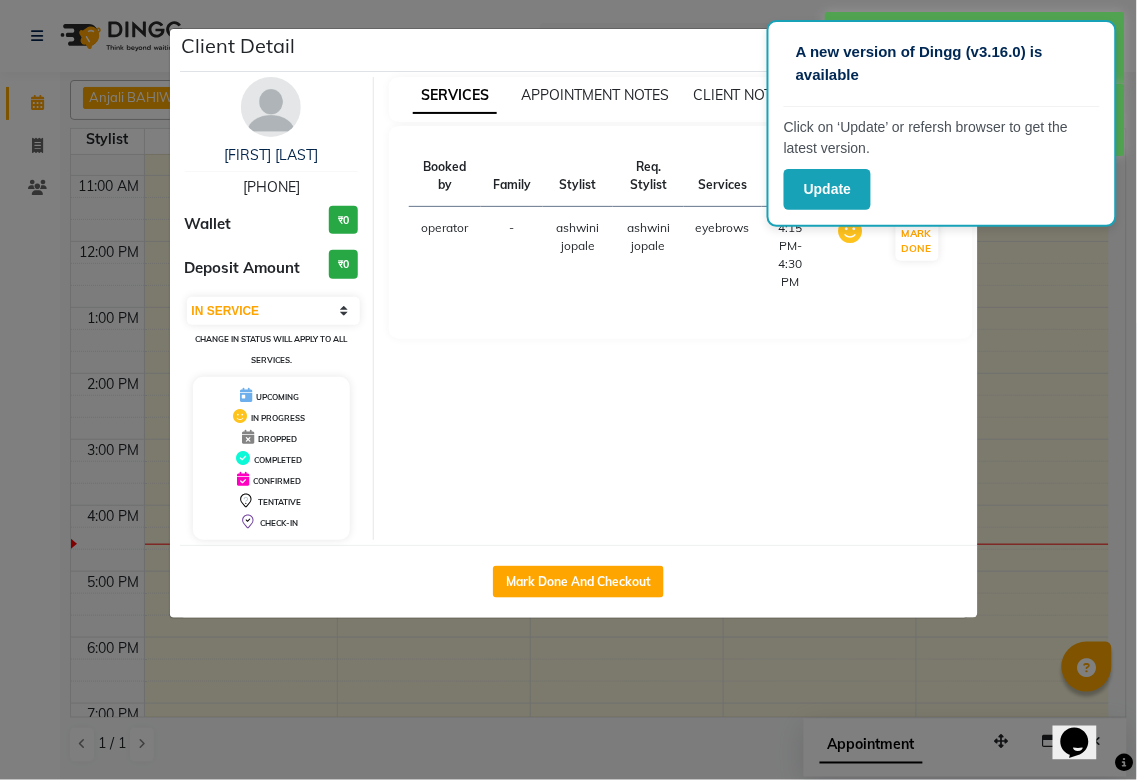 click on "Client Detail [FIRST] [LAST] [PHONE] Wallet [PRICE] Deposit Amount [PRICE] Select IN SERVICE CONFIRMED TENTATIVE CHECK IN MARK DONE DROPPED UPCOMING Change in status will apply to all services. UPCOMING IN PROGRESS DROPPED COMPLETED CONFIRMED TENTATIVE CHECK-IN SERVICES APPOINTMENT NOTES CLIENT NOTES CONSUMPTION Booked by Family Stylist Req. Stylist Services Time Status operator - [FIRST] [LAST] [FIRST] [LAST] eyebrows 4:15 PM-4:30 PM MARK DONE Mark Done And Checkout" 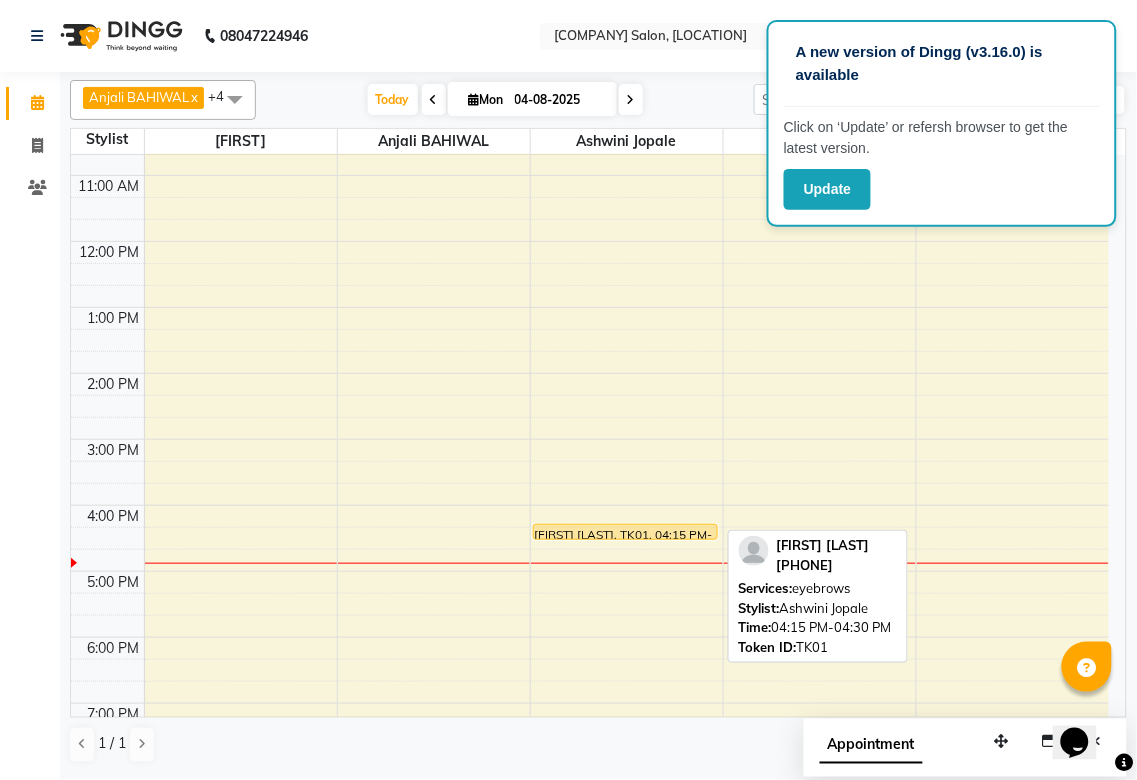 click at bounding box center [625, 539] 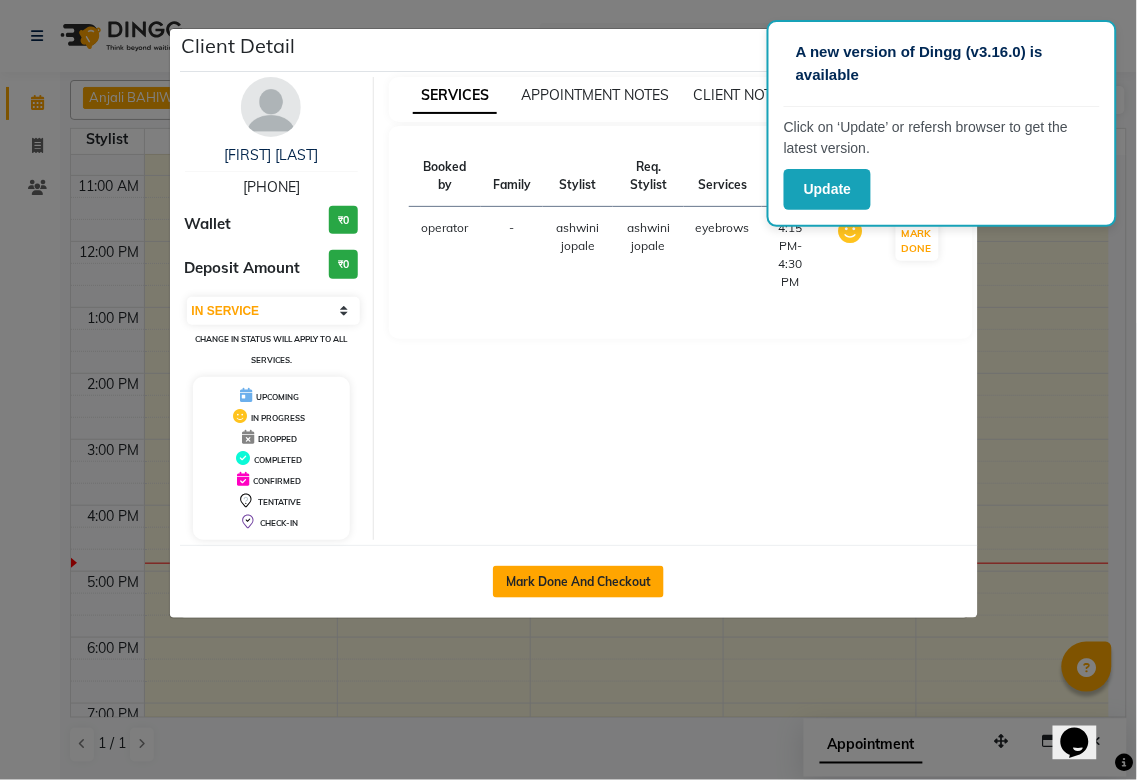 click on "Mark Done And Checkout" 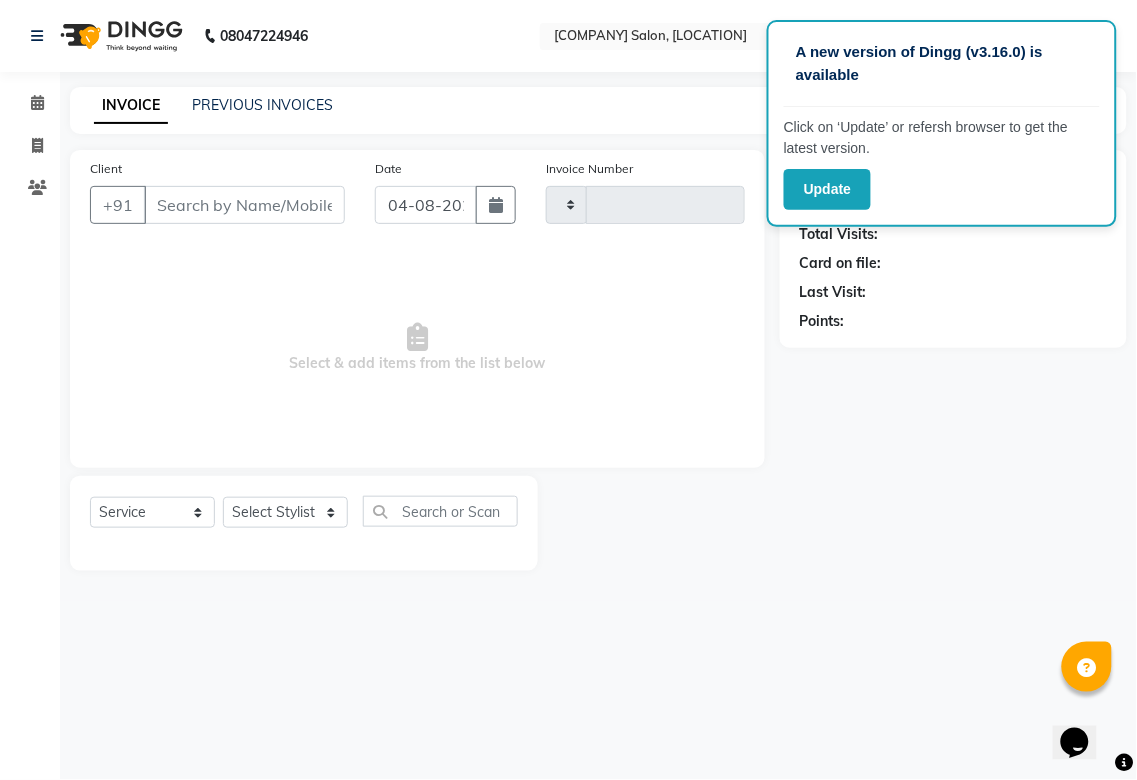 type on "1379" 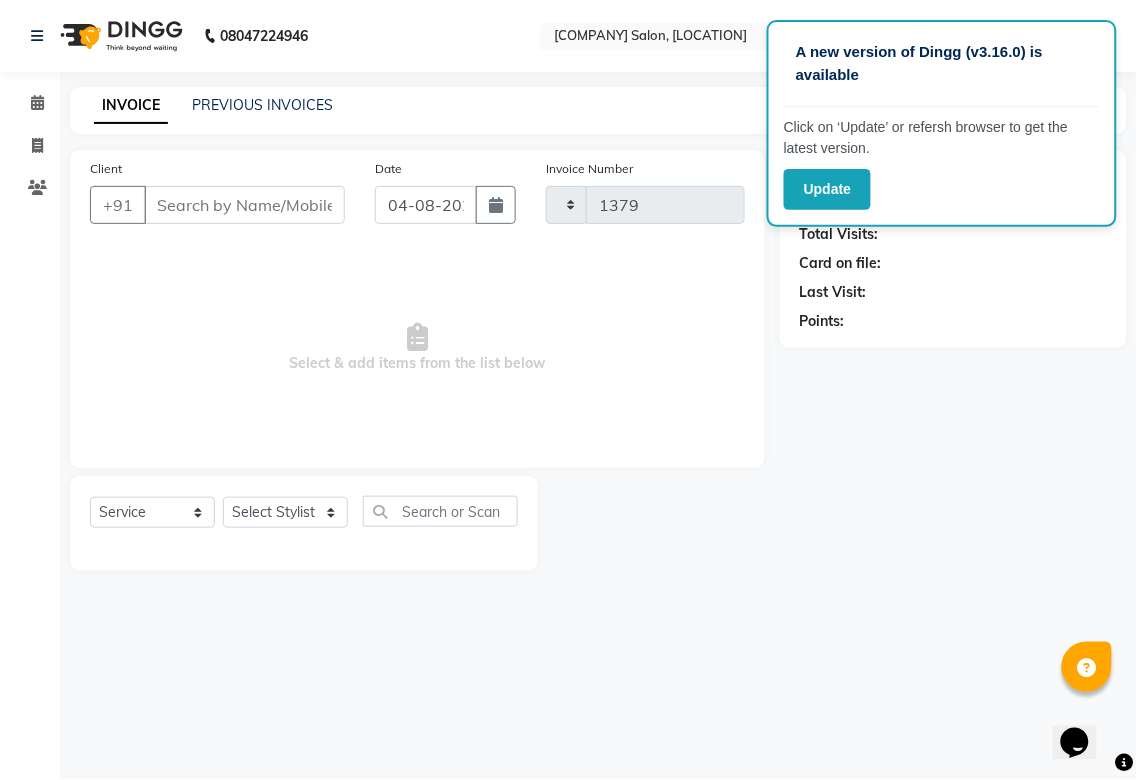 select on "6072" 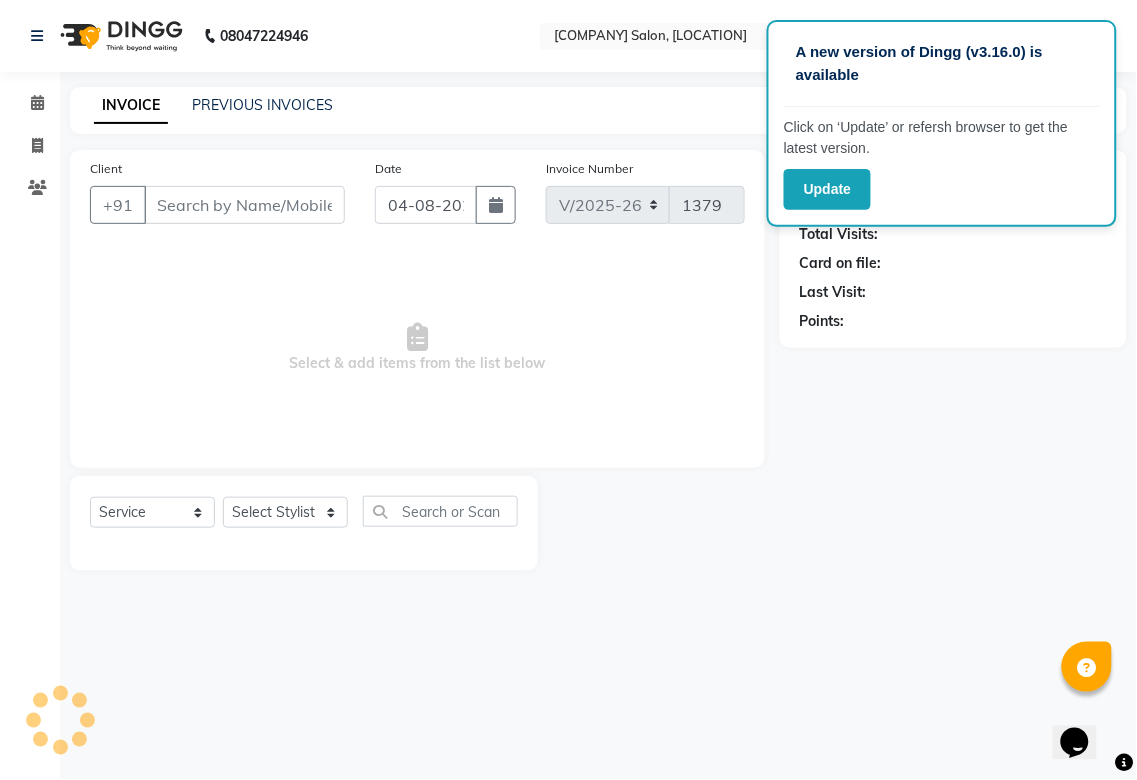 type on "[PHONE]" 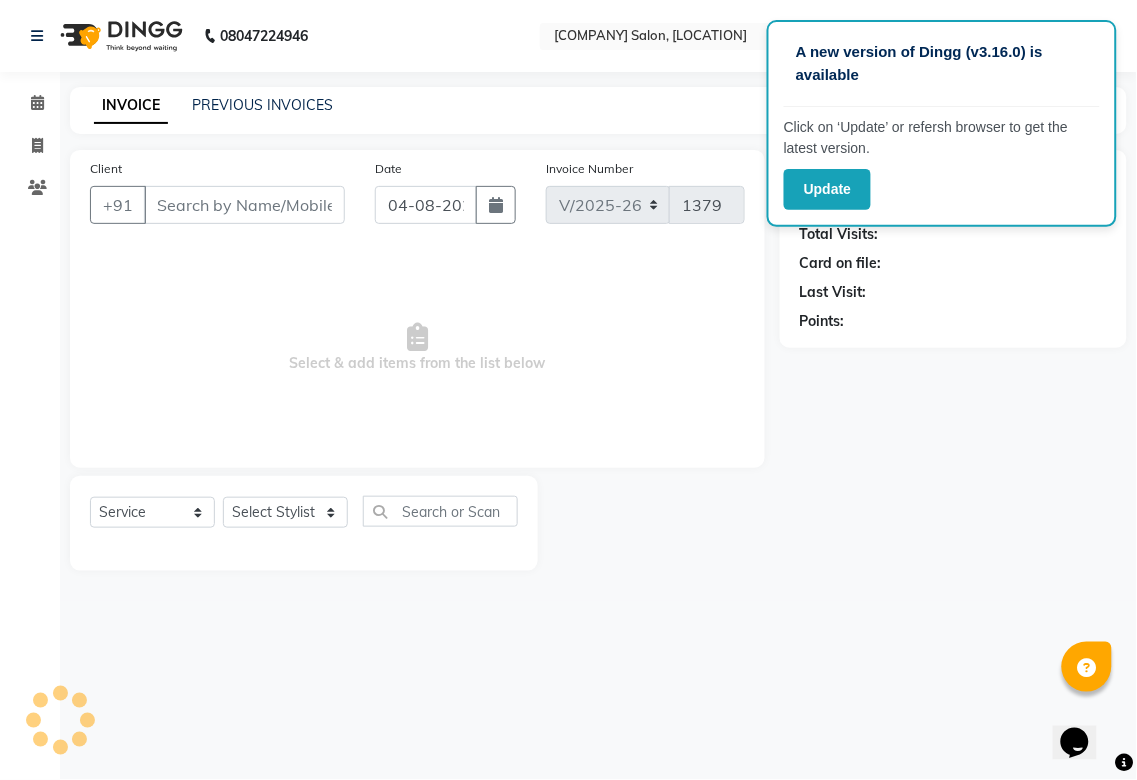select on "85394" 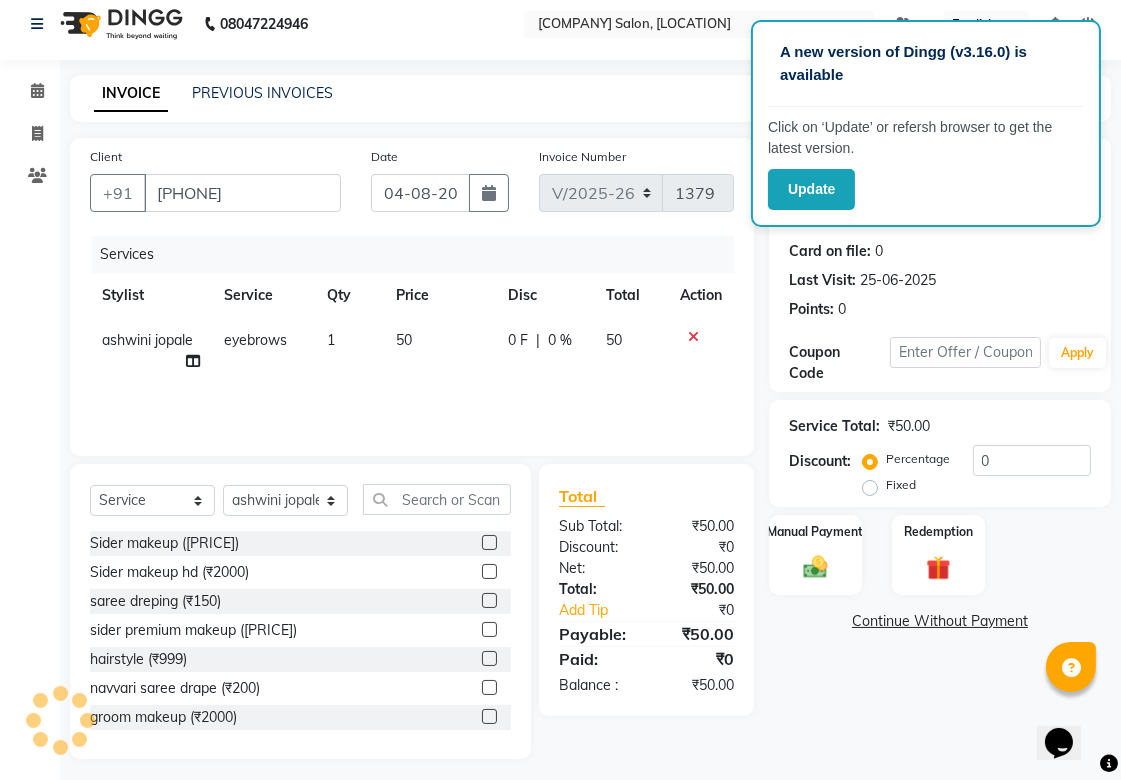 scroll, scrollTop: 21, scrollLeft: 0, axis: vertical 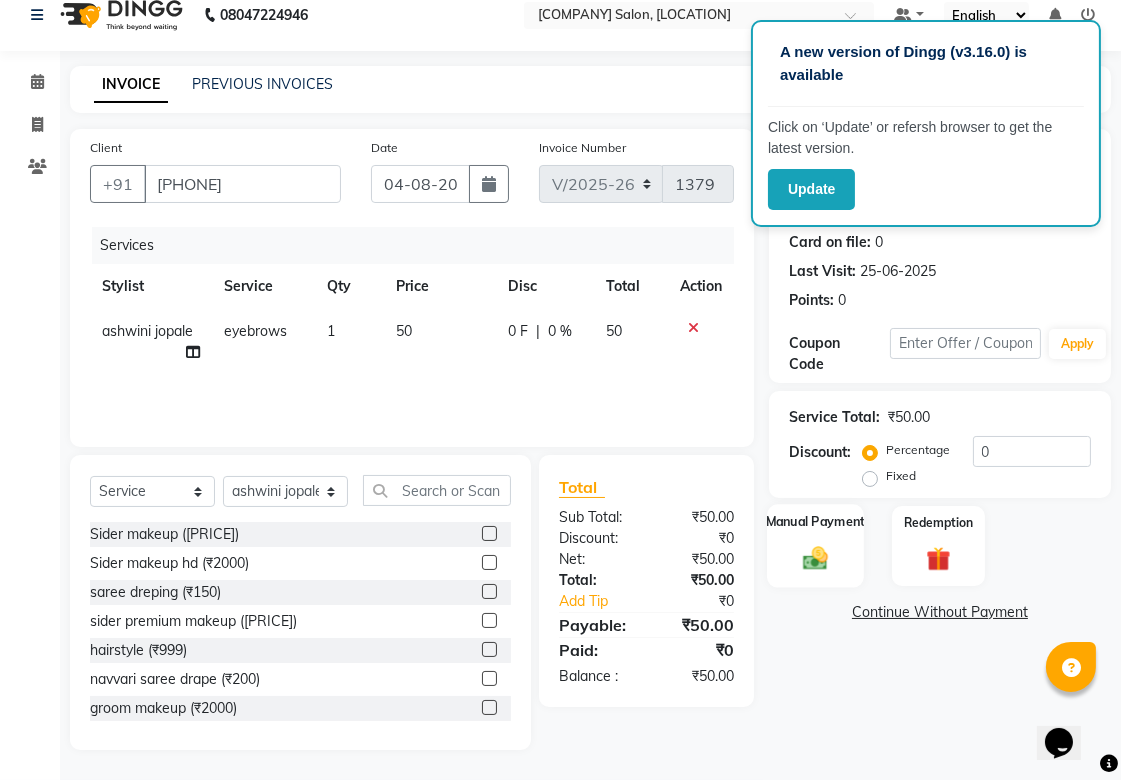 click 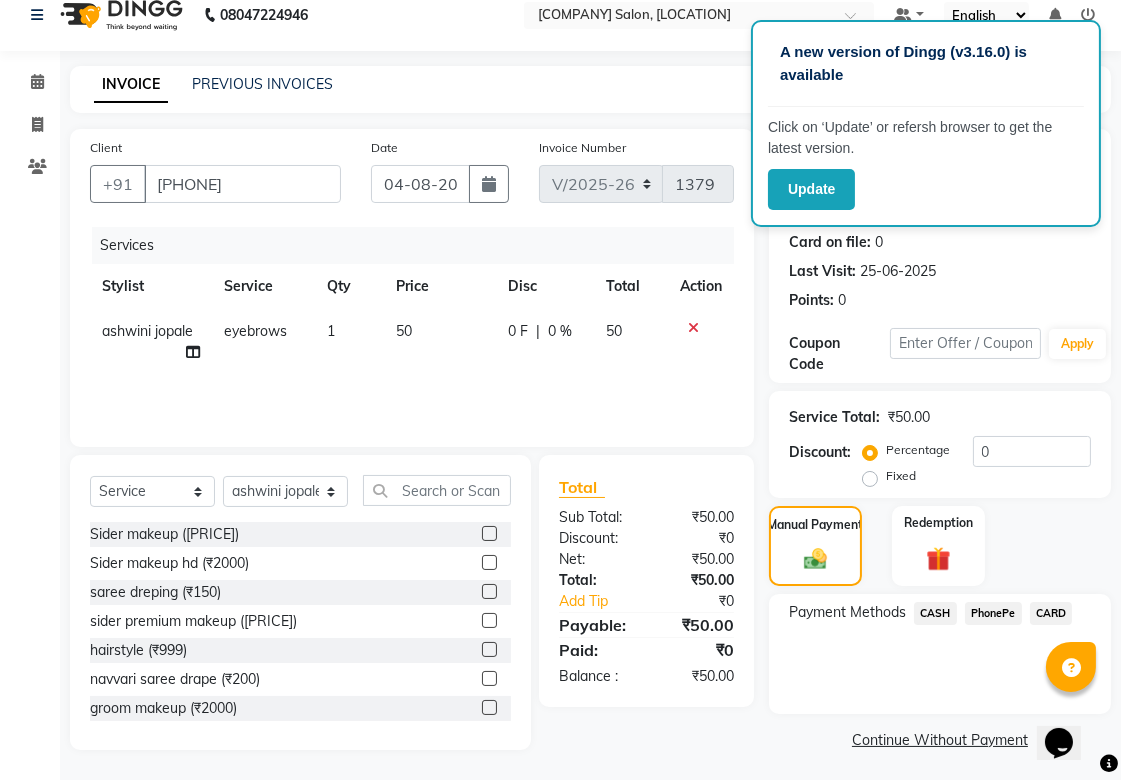 click on "PhonePe" 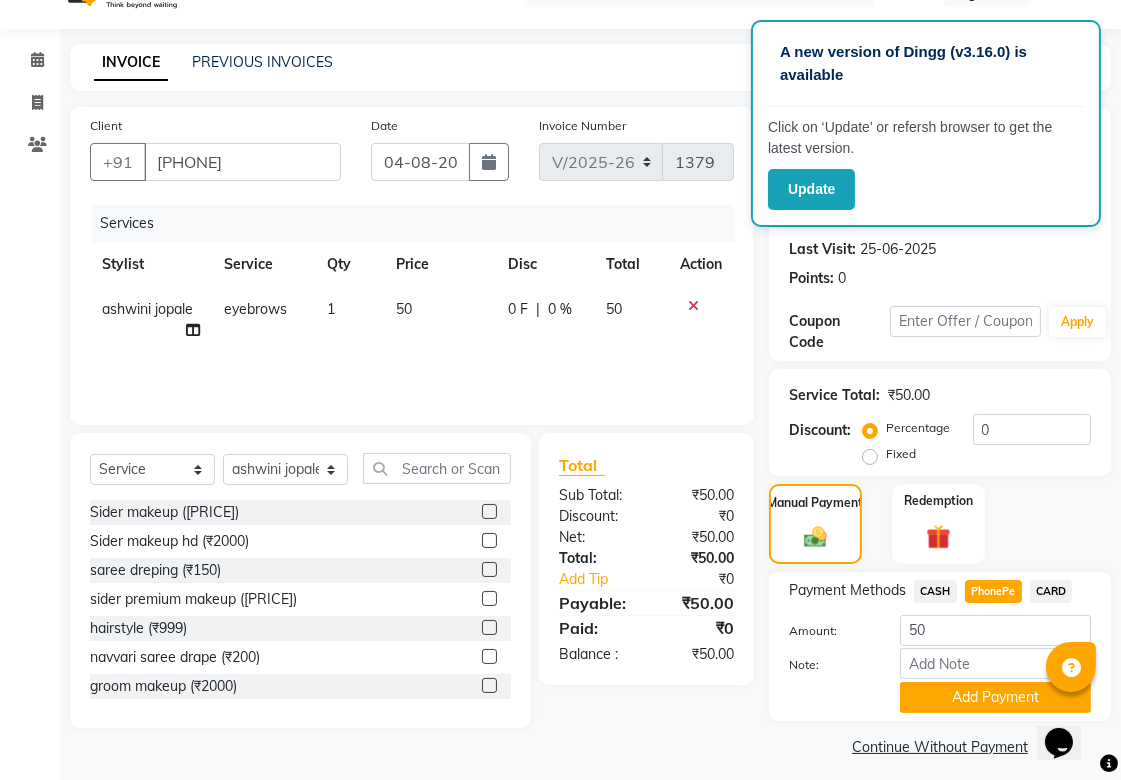 scroll, scrollTop: 55, scrollLeft: 0, axis: vertical 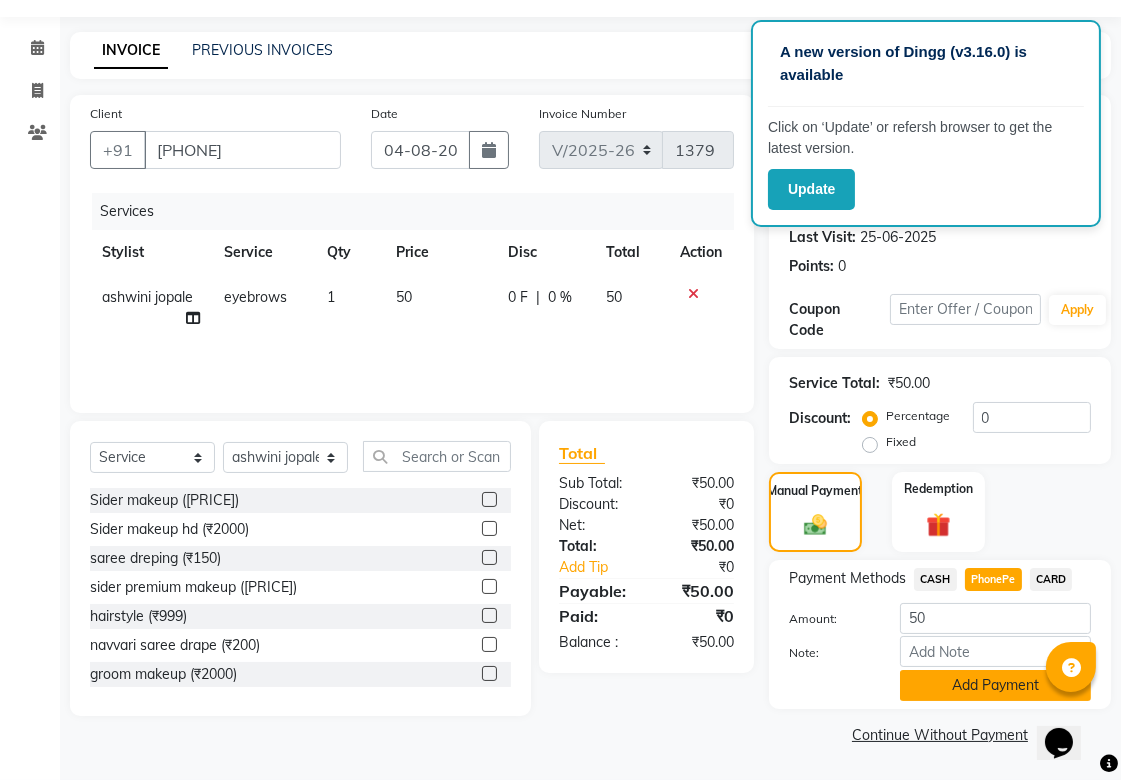 click on "Add Payment" 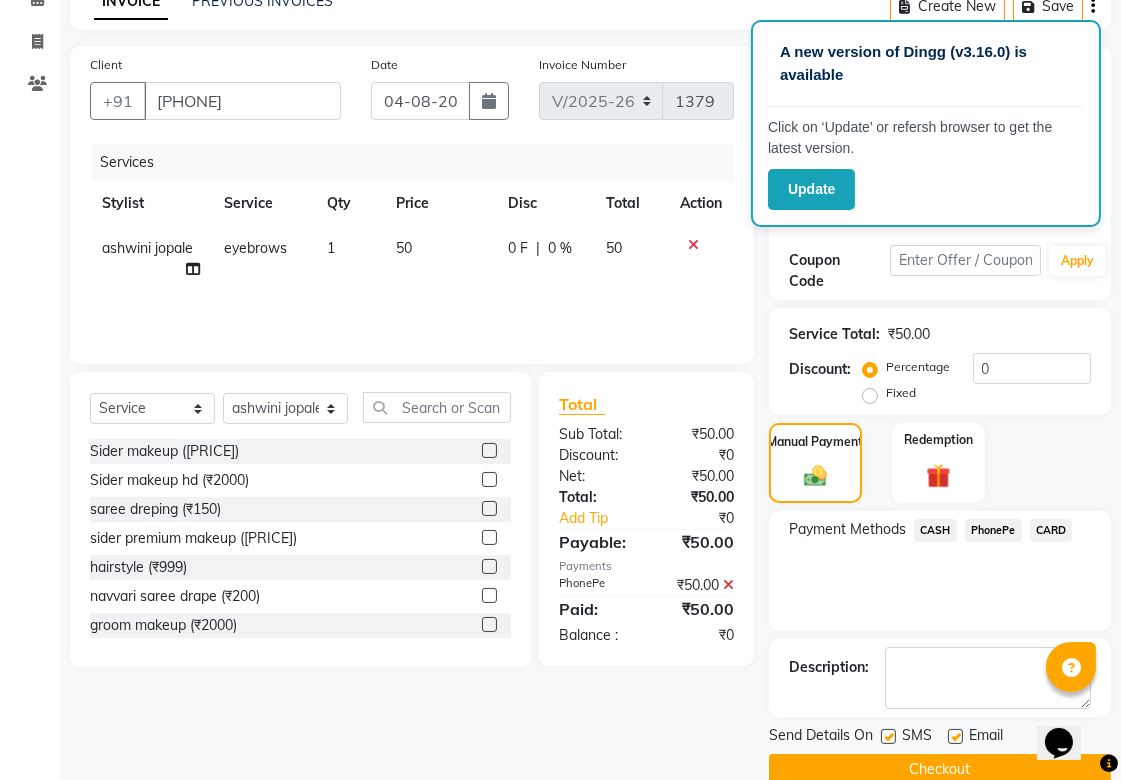 scroll, scrollTop: 138, scrollLeft: 0, axis: vertical 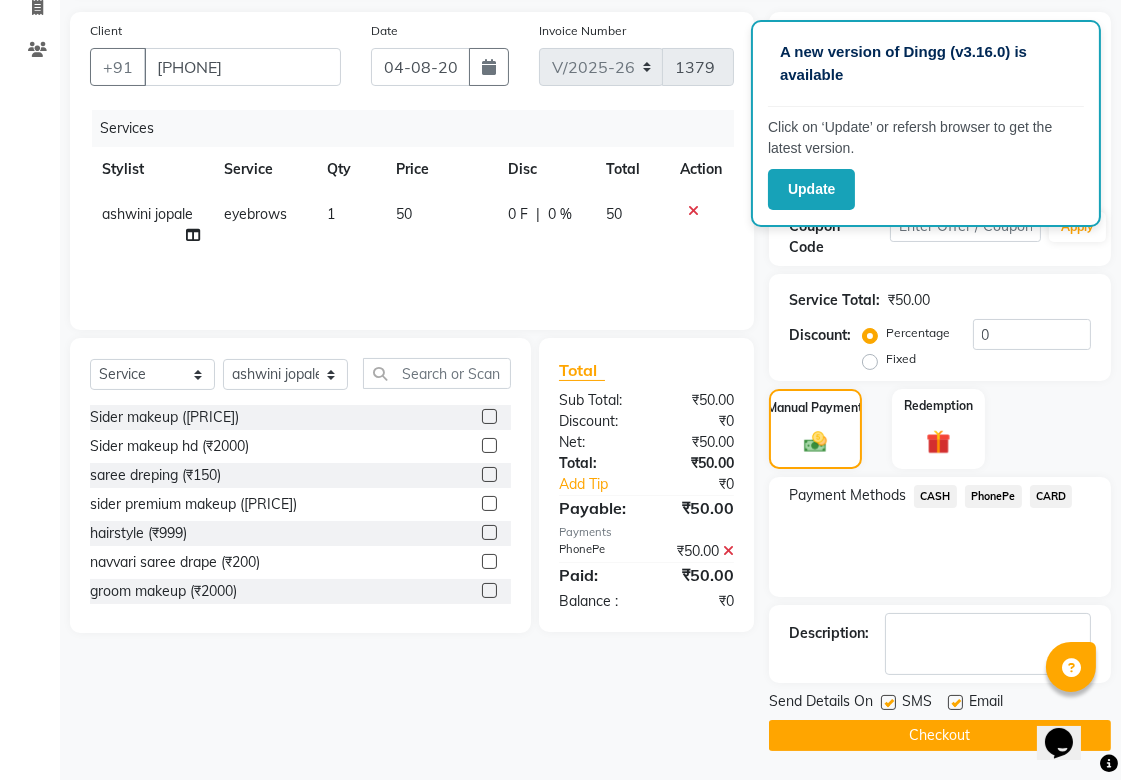 click on "Checkout" 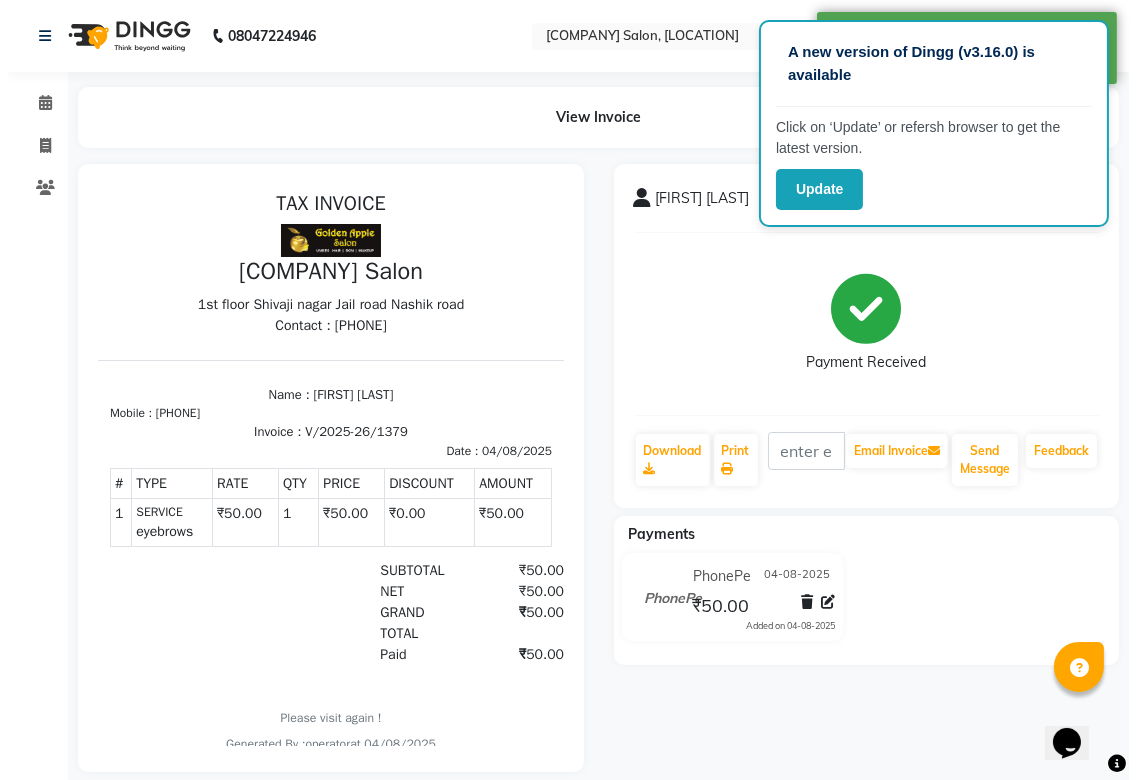 scroll, scrollTop: 0, scrollLeft: 0, axis: both 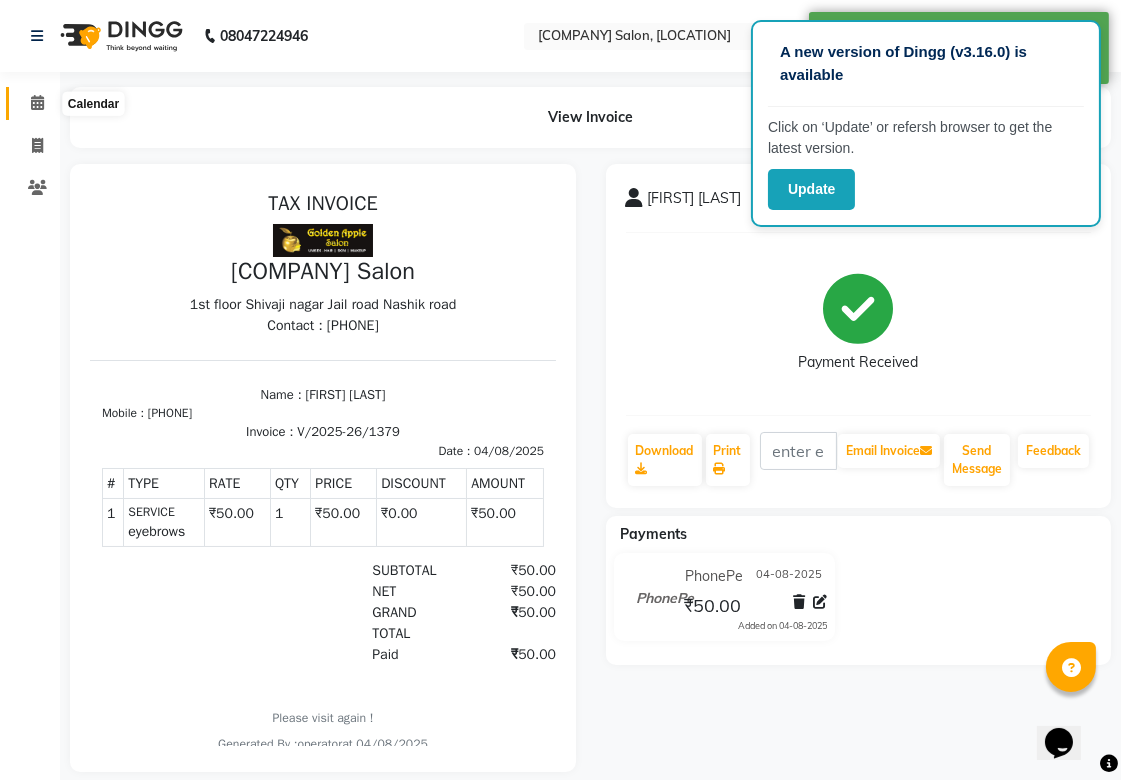 click 